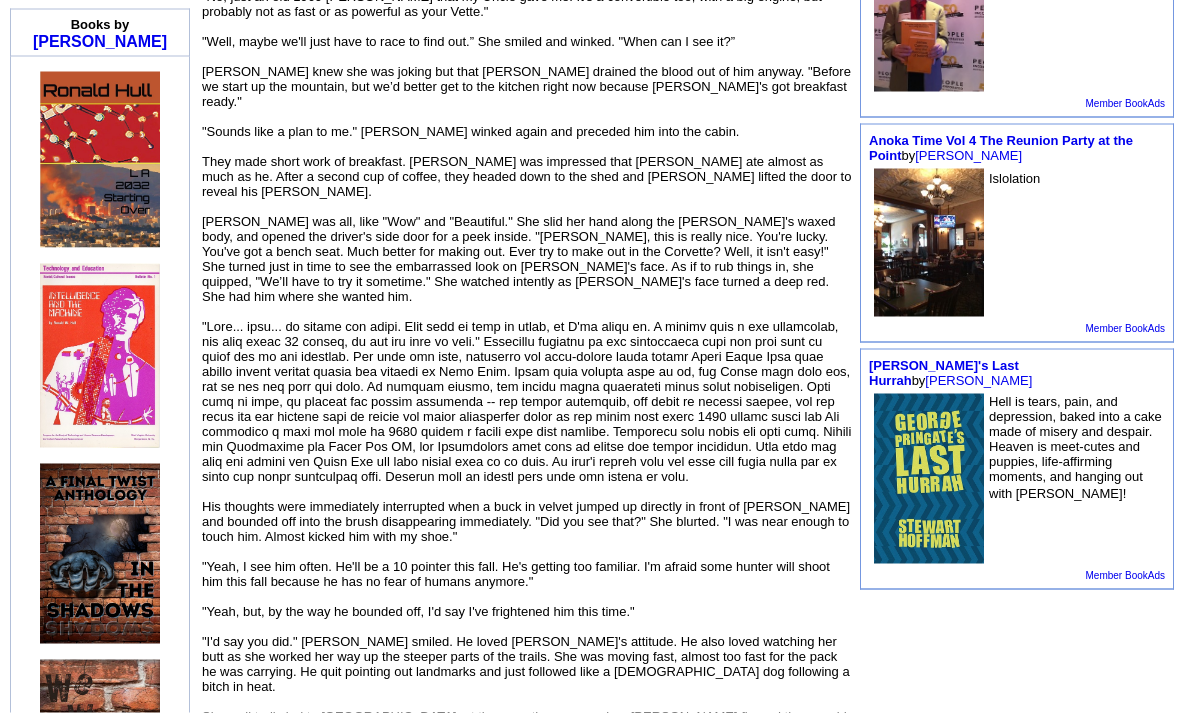 scroll, scrollTop: 0, scrollLeft: 0, axis: both 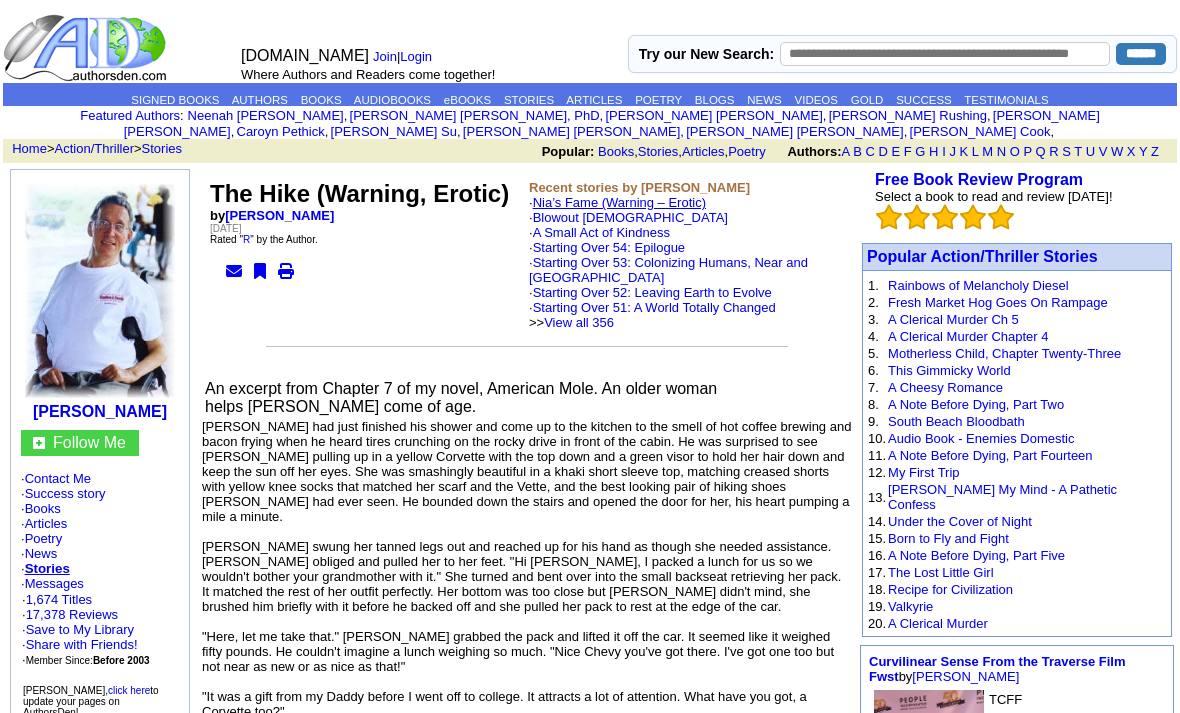 click on "Nia’s Fame (Warning – Erotic)" at bounding box center [619, 202] 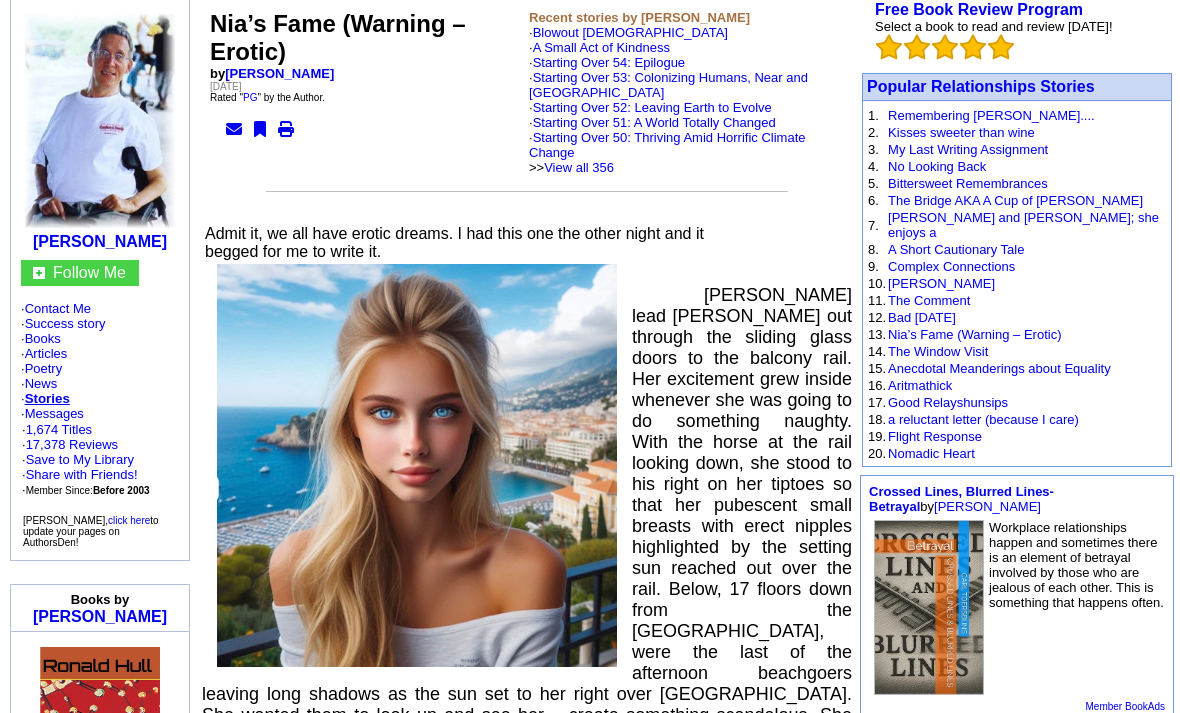 scroll, scrollTop: 0, scrollLeft: 0, axis: both 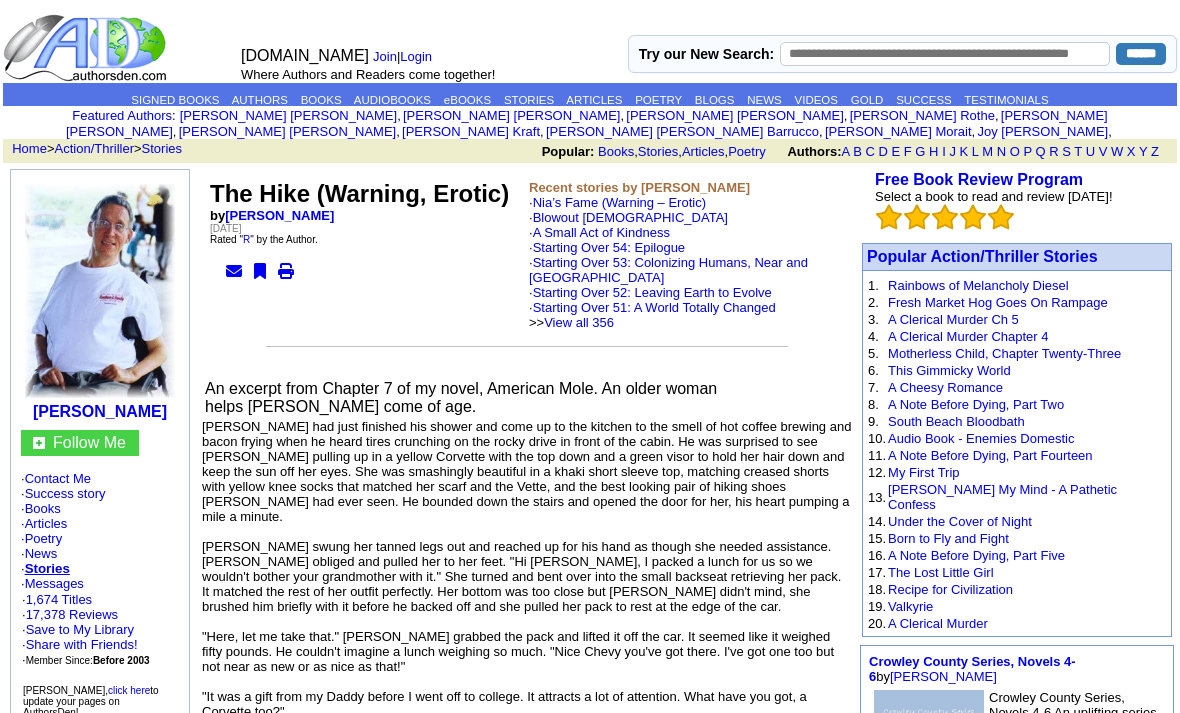 click at bounding box center (945, 54) 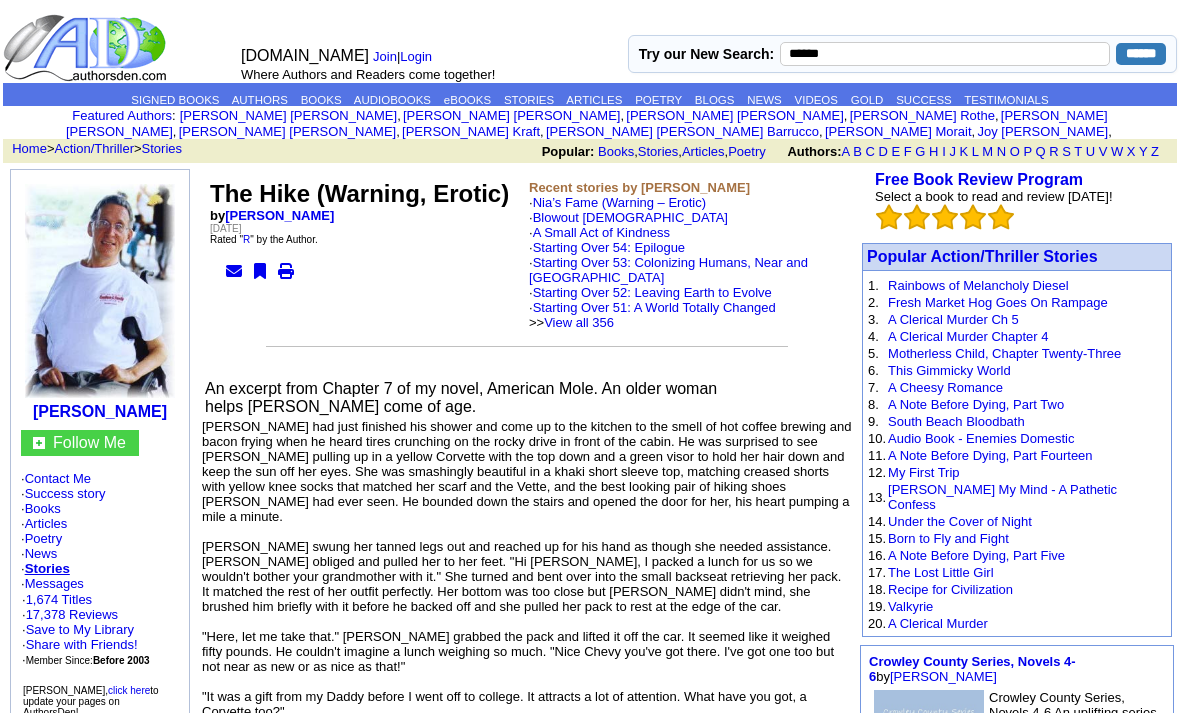 type on "******" 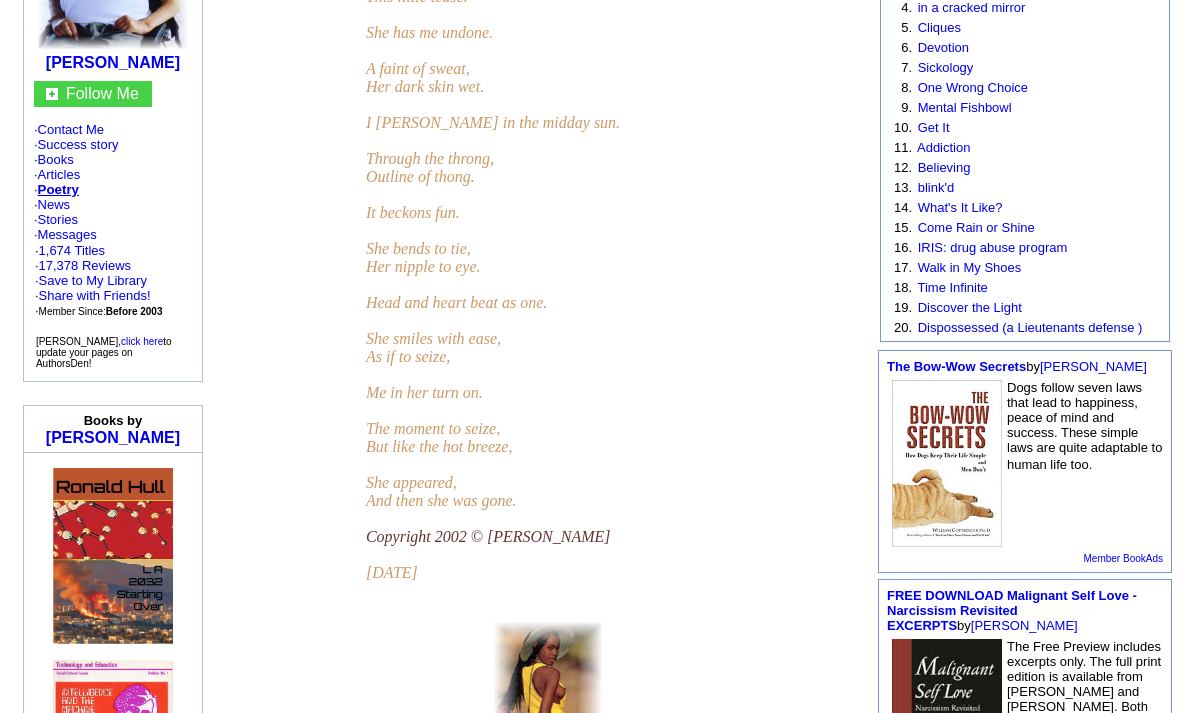 scroll, scrollTop: 0, scrollLeft: 0, axis: both 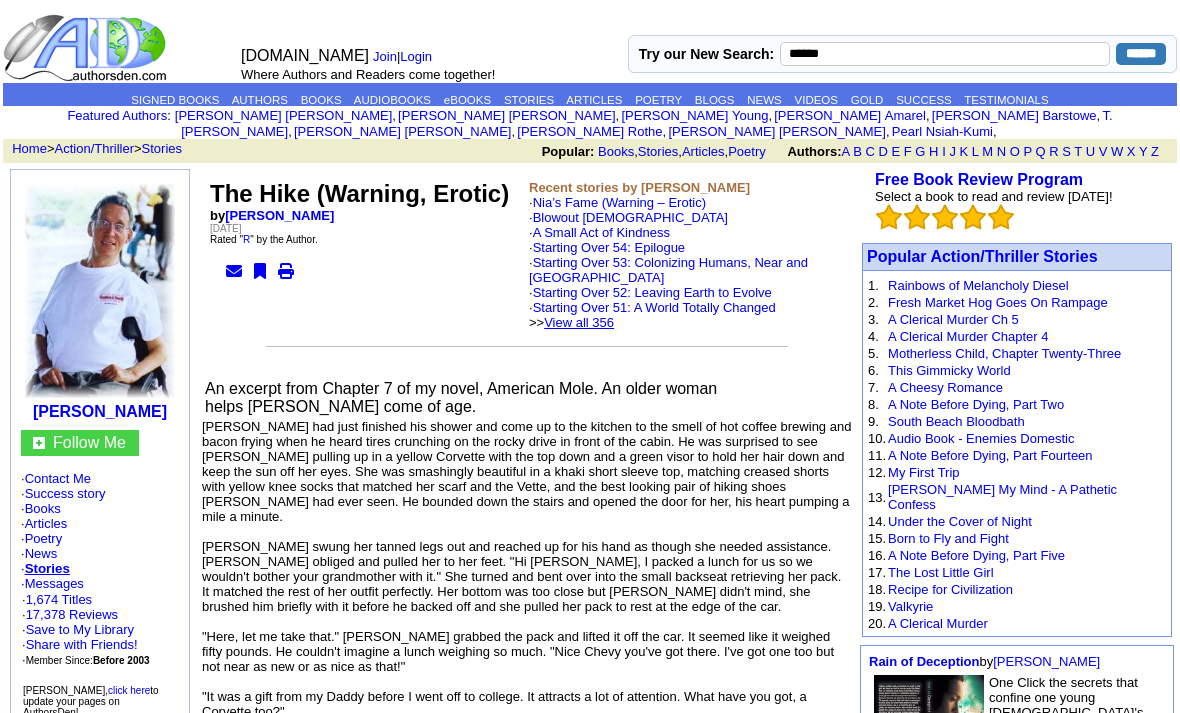 click on "View all 356" at bounding box center [579, 322] 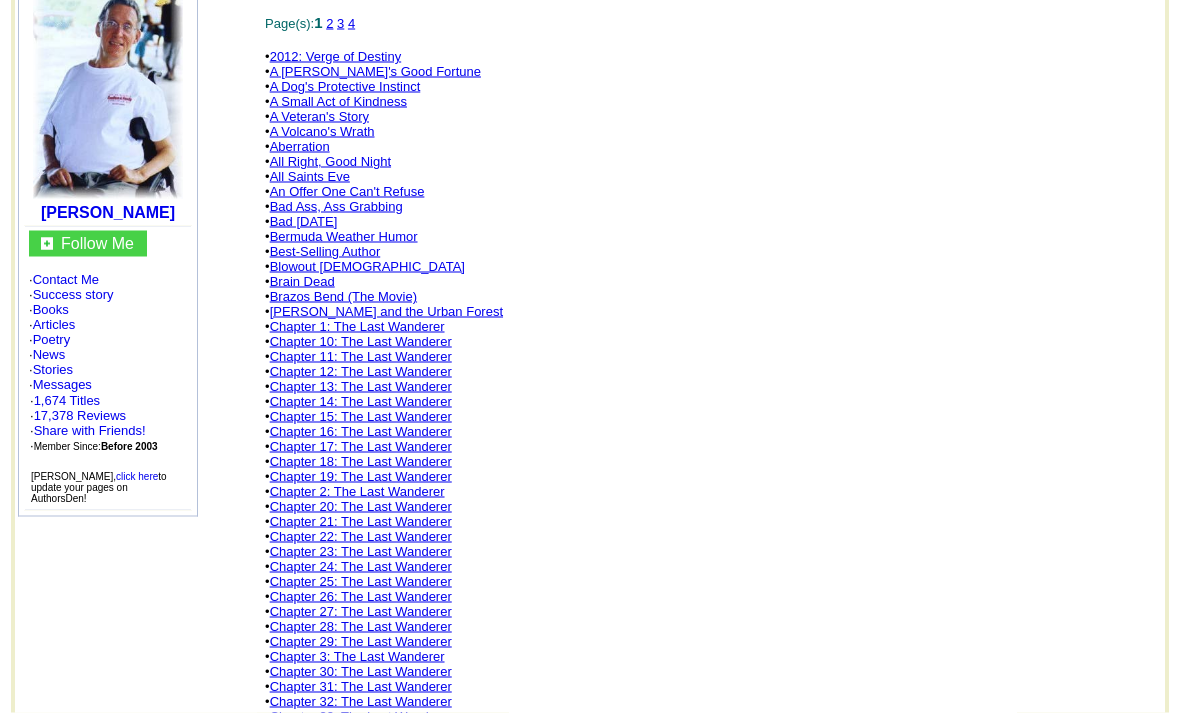 scroll, scrollTop: 89, scrollLeft: 0, axis: vertical 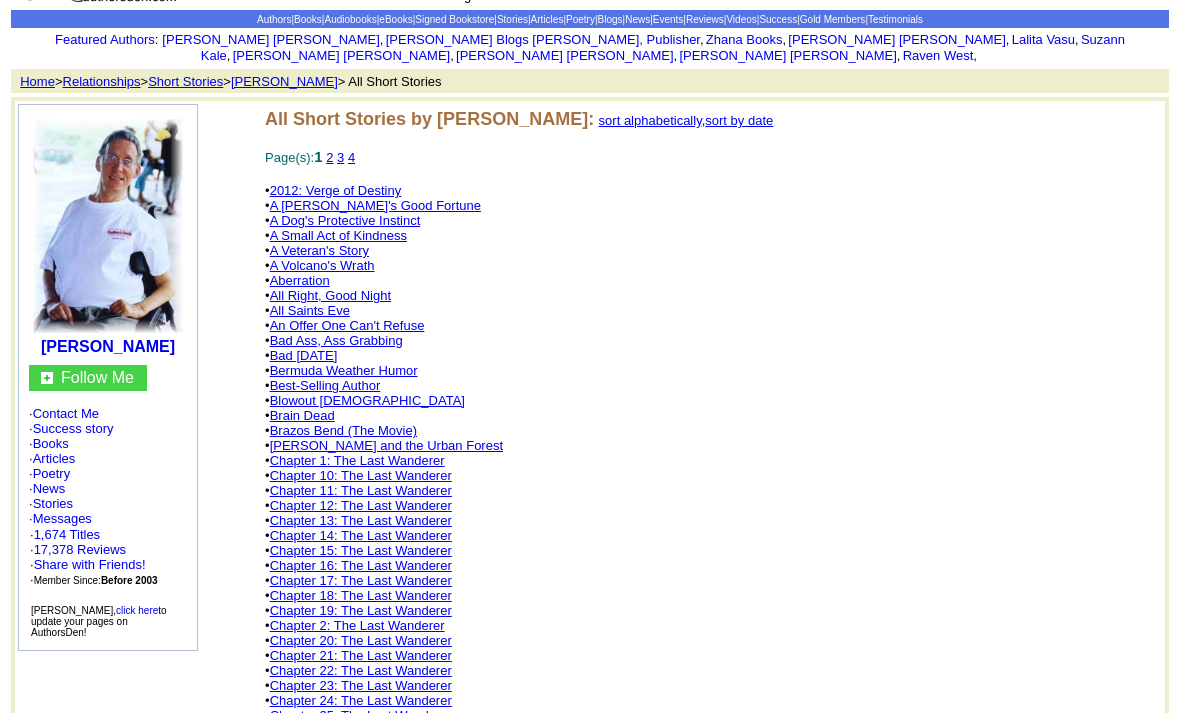 click on "2" 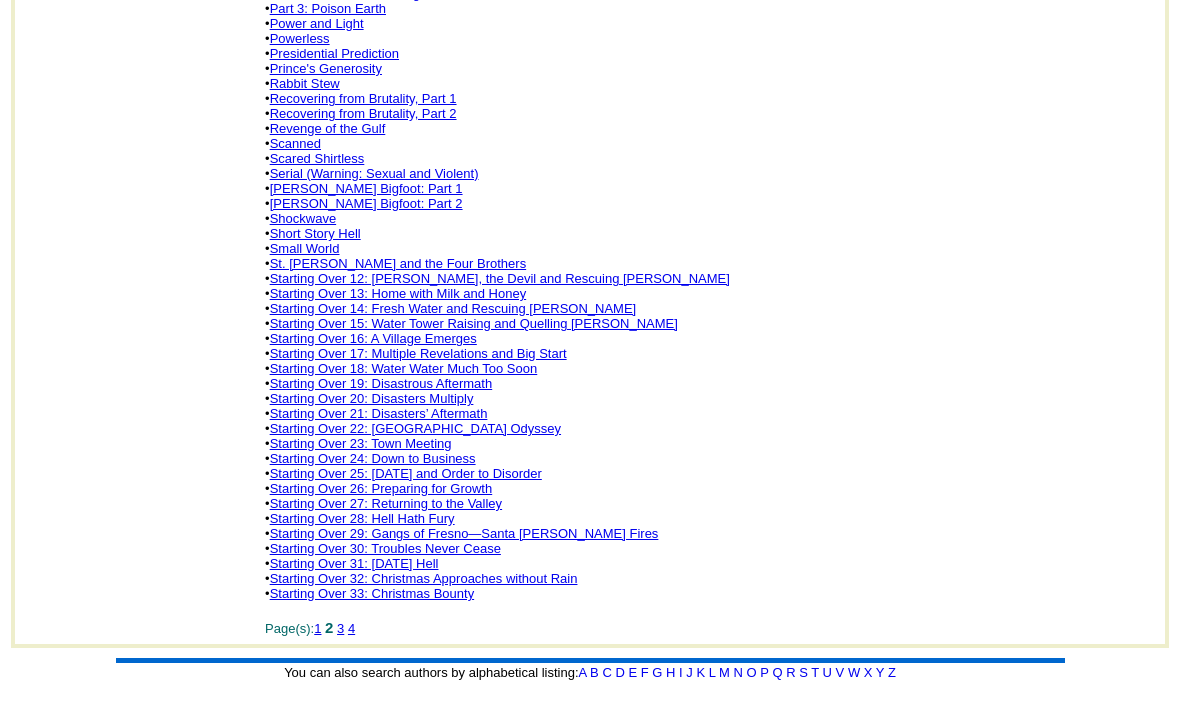 scroll, scrollTop: 1287, scrollLeft: 0, axis: vertical 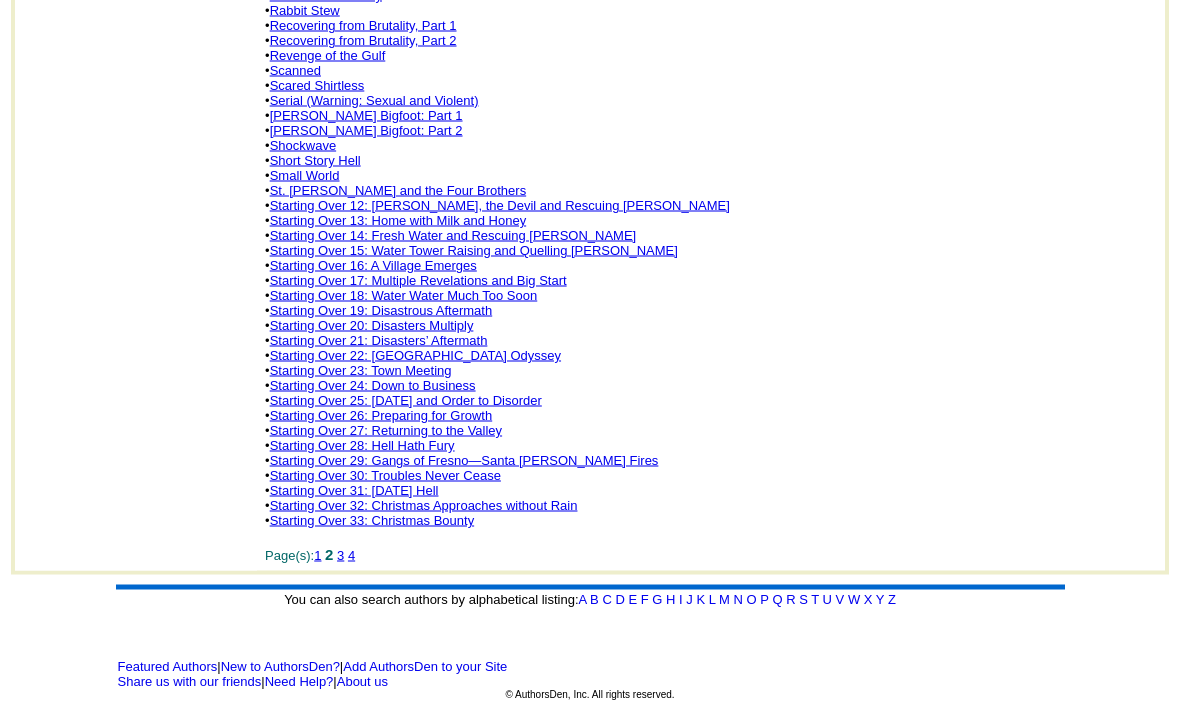 click on "4" 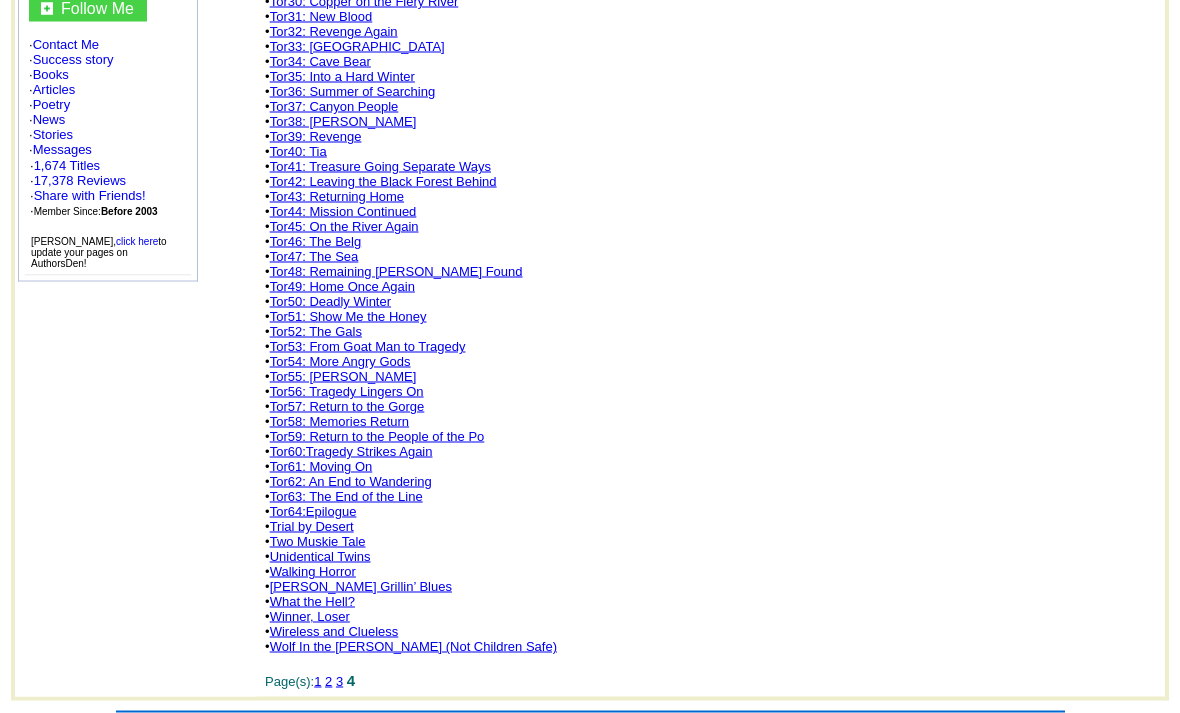 scroll, scrollTop: 494, scrollLeft: 0, axis: vertical 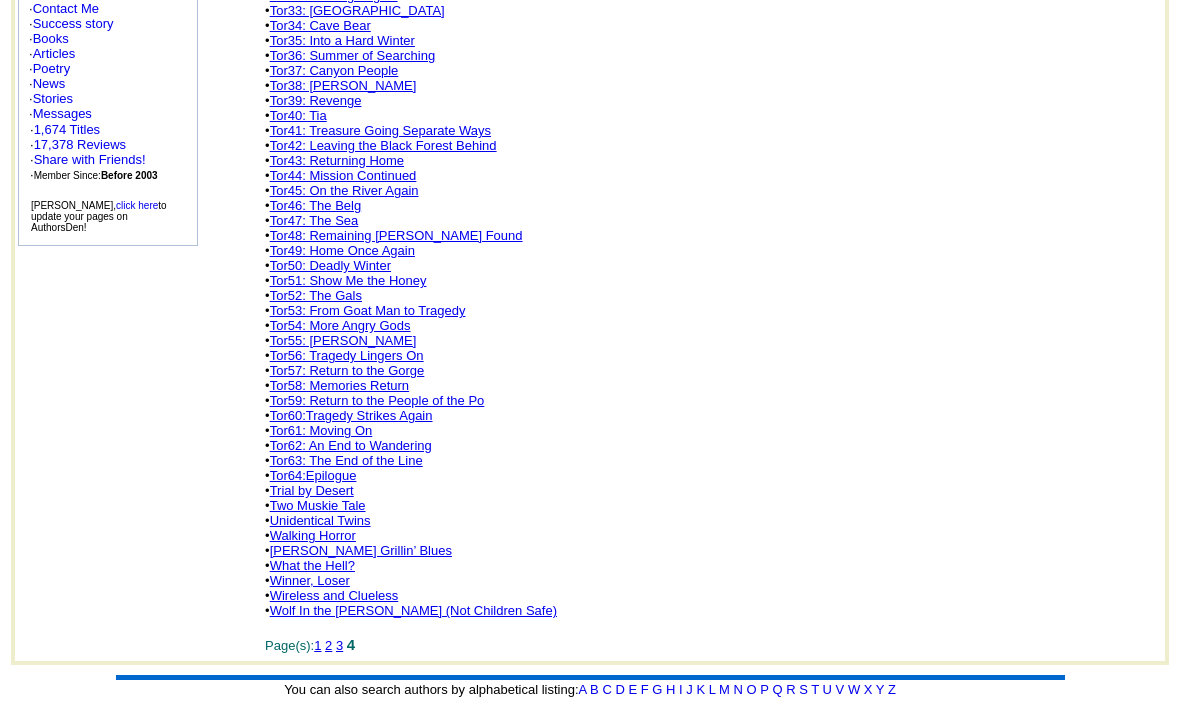 click on "3" 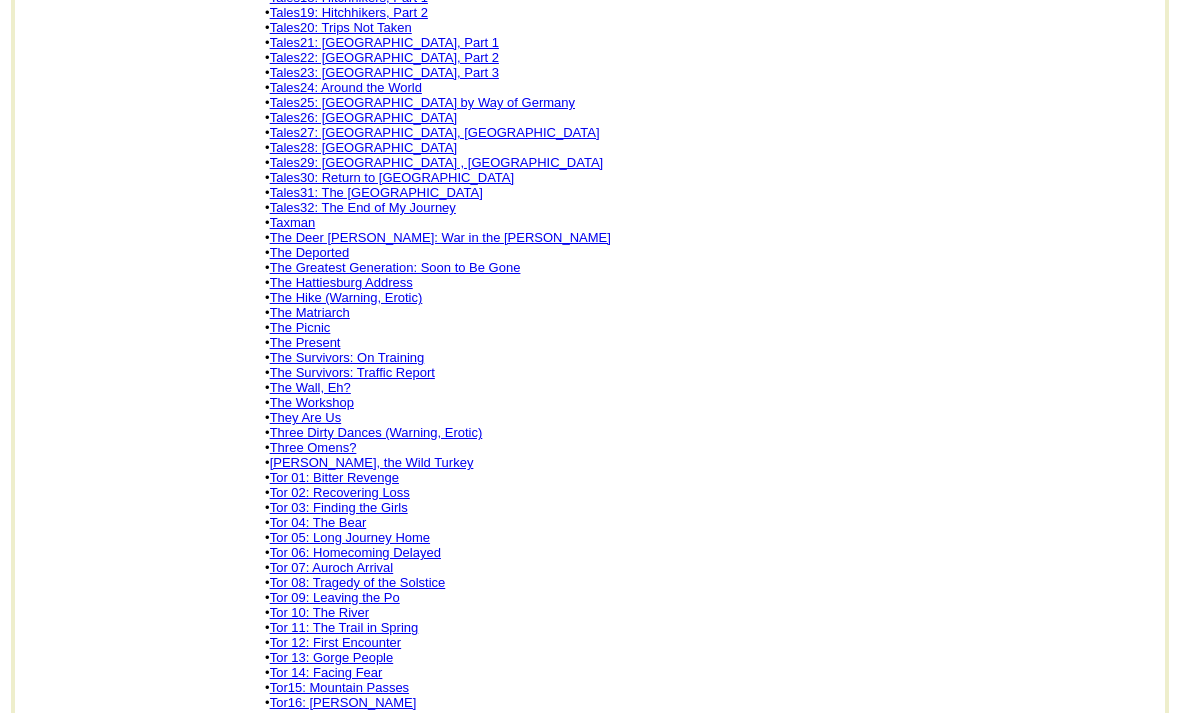 scroll, scrollTop: 1287, scrollLeft: 0, axis: vertical 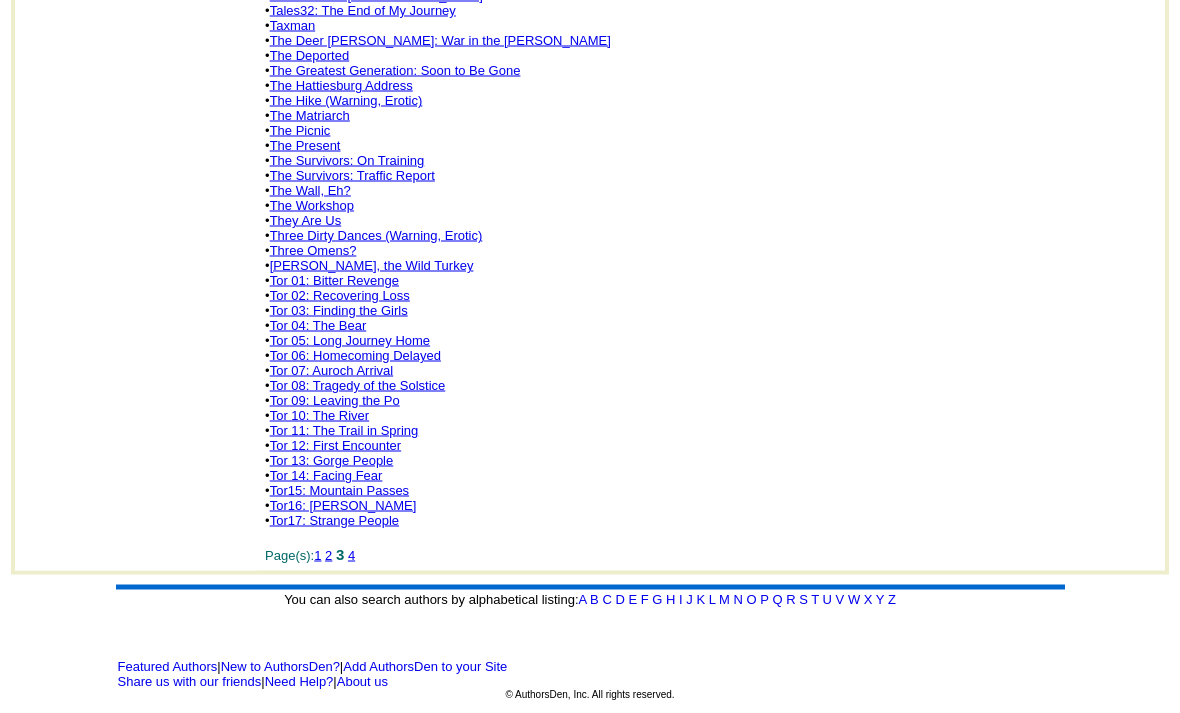 click on "2" 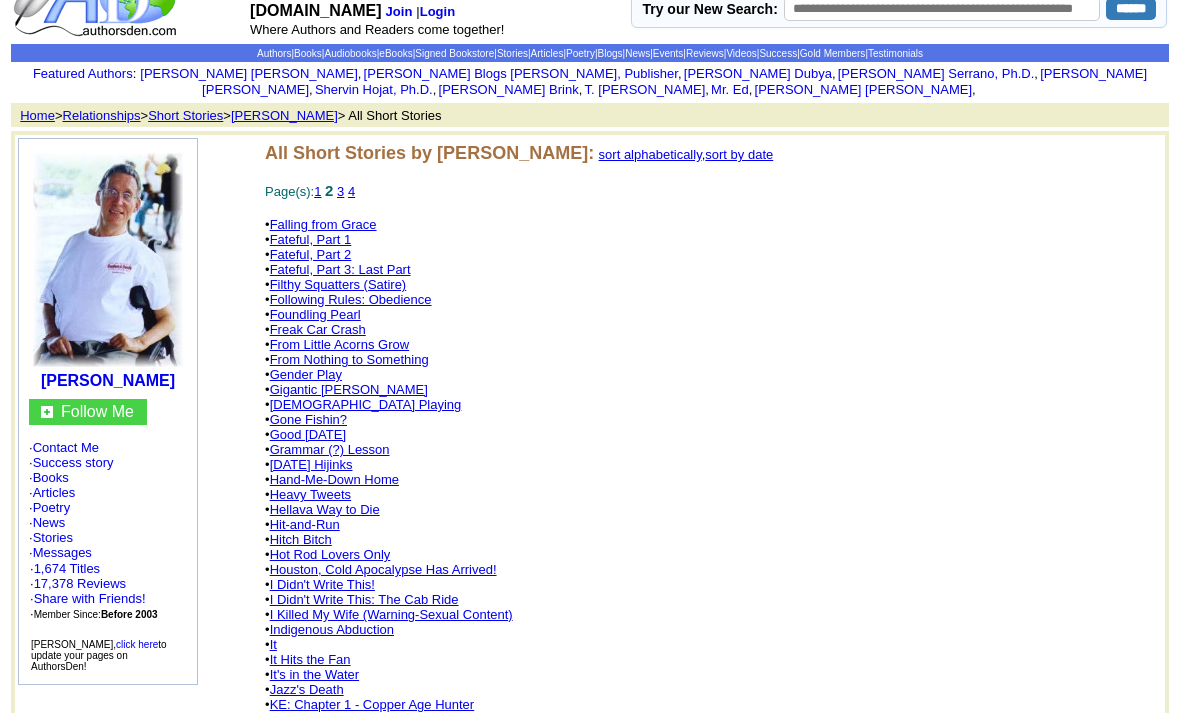 scroll, scrollTop: 79, scrollLeft: 0, axis: vertical 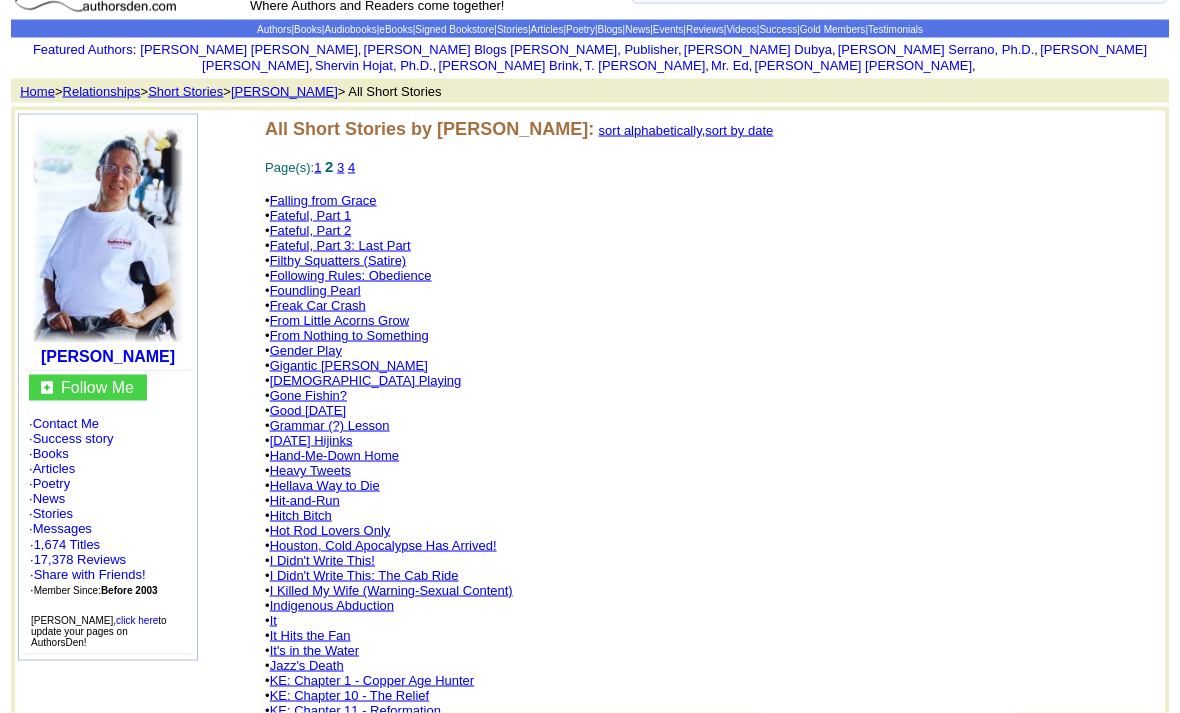 click on "I Killed My Wife (Warning-Sexual Content)" 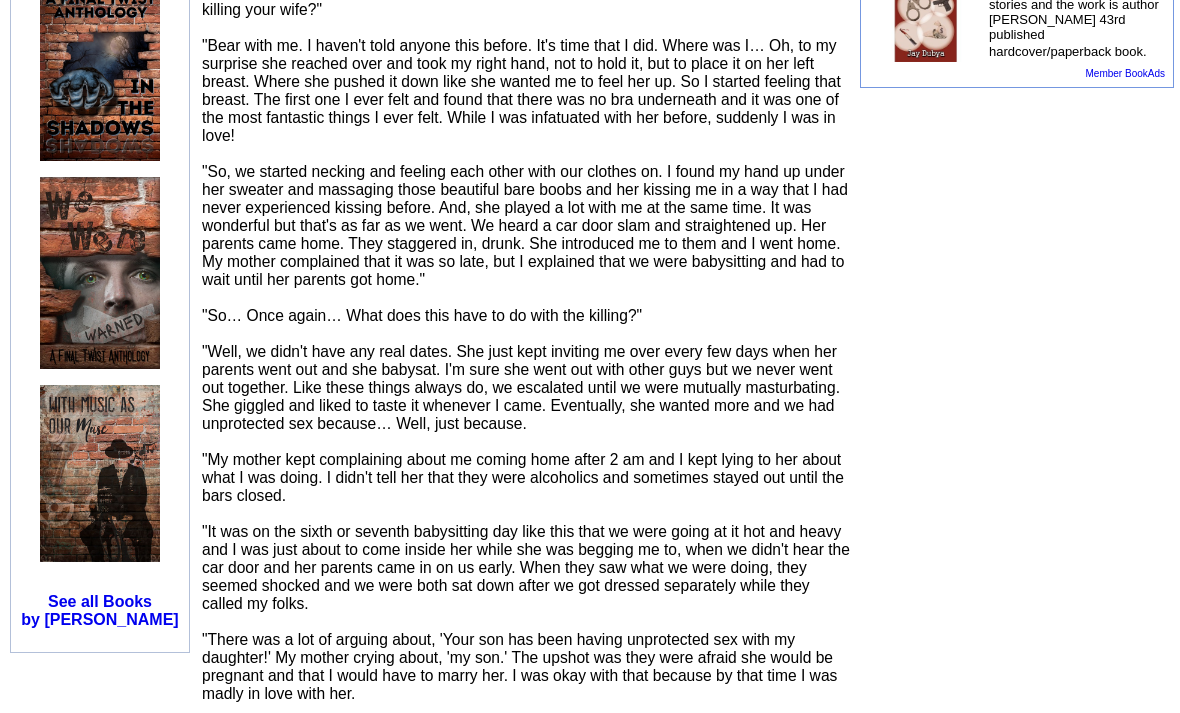 scroll, scrollTop: 1250, scrollLeft: 0, axis: vertical 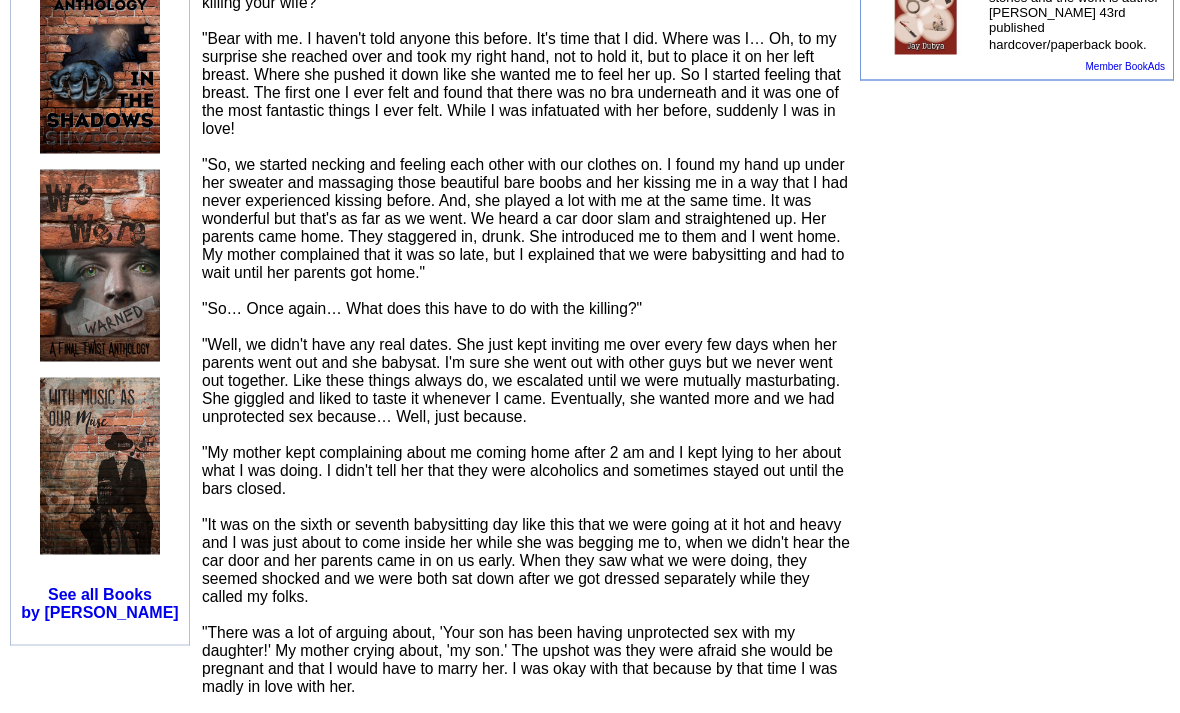 click on "[DOMAIN_NAME]
Join  |  Login
Where Authors and Readers come together!
Try our New Search:
******
SIGNED BOOKS
AUTHORS
BOOKS
AUDIOBOOKS
eBOOKS
STORIES
ARTICLES
POETRY
BLOGS
NEWS
VIDEOS
GOLD
SUCCESS
TESTIMONIALS
Featured Authors :
[PERSON_NAME] ,  i [PERSON_NAME] ,  i [PERSON_NAME] ,  i [PERSON_NAME] ,  i [PERSON_NAME] ,  i [PERSON_NAME] ,  i [PERSON_NAME], Ph.D. ,  i [PERSON_NAME] ,  i [PERSON_NAME] ,  i [PERSON_NAME] ,  i
Home  >  Crime   >  Stories
Popular:
Books ,
Stories ,
Articles ,
Poetry
Authors:  A
B   C   D
E   F   G
H   I   J
K   L   M
N   O   P Q" 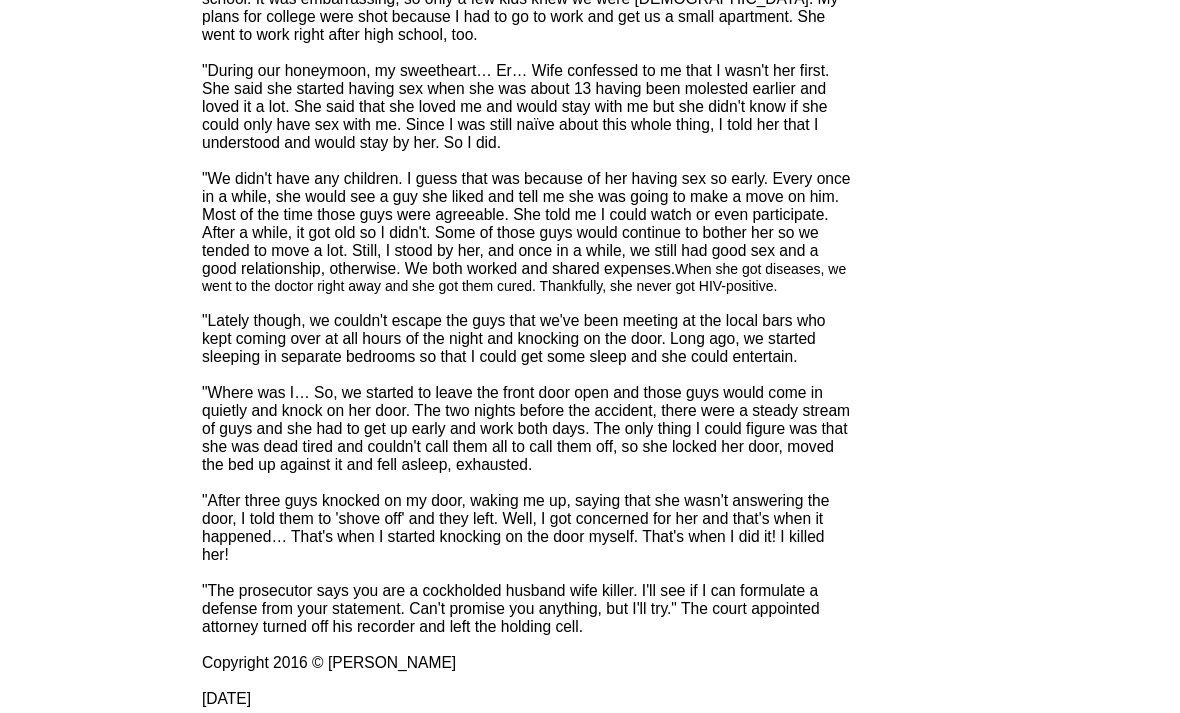 scroll, scrollTop: 2011, scrollLeft: 0, axis: vertical 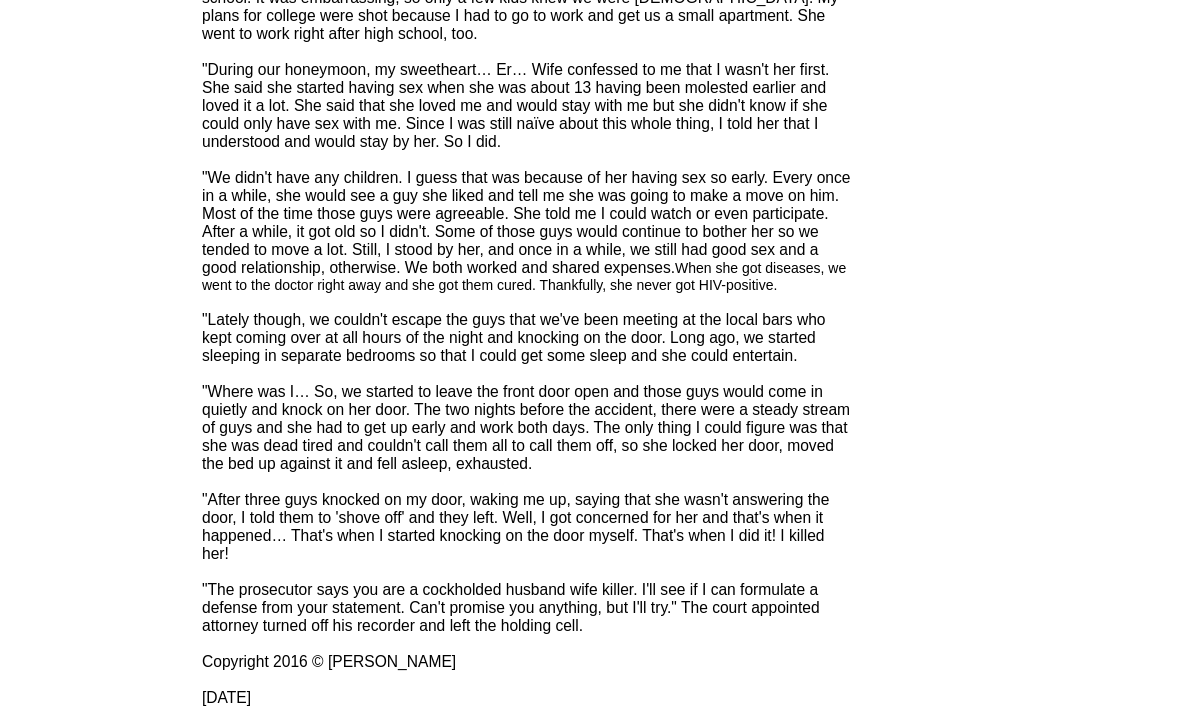 click on "[DOMAIN_NAME]
Join  |  Login
Where Authors and Readers come together!
Try our New Search:
******
SIGNED BOOKS
AUTHORS
BOOKS
AUDIOBOOKS
eBOOKS
STORIES
ARTICLES
POETRY
BLOGS
NEWS
VIDEOS
GOLD
SUCCESS
TESTIMONIALS
Featured Authors :
[PERSON_NAME] ,  i [PERSON_NAME] ,  i [PERSON_NAME] ,  i [PERSON_NAME] ,  i [PERSON_NAME] ,  i [PERSON_NAME] ,  i [PERSON_NAME], Ph.D. ,  i [PERSON_NAME] ,  i [PERSON_NAME] ,  i [PERSON_NAME] ,  i
Home  >  Crime   >  Stories
Popular:
Books ,
Stories ,
Articles ,
Poetry
Authors:  A
B   C   D
E   F   G
H   I   J
K   L   M
N   O   P Q" 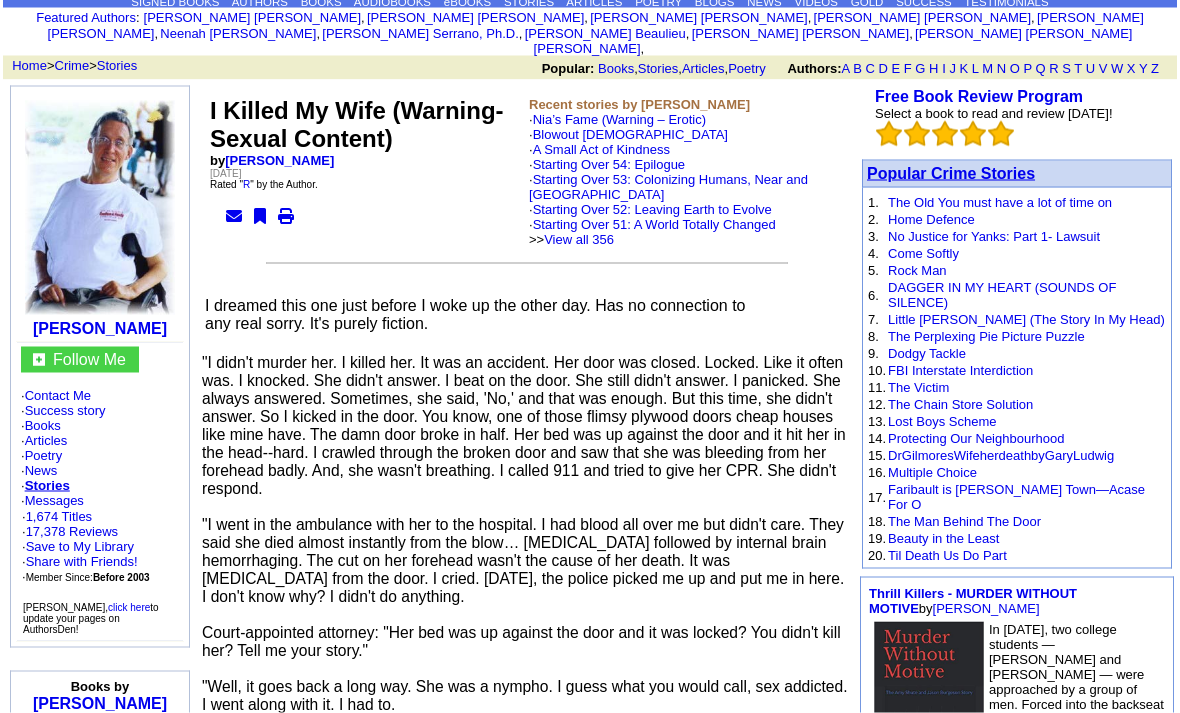 scroll, scrollTop: 0, scrollLeft: 0, axis: both 